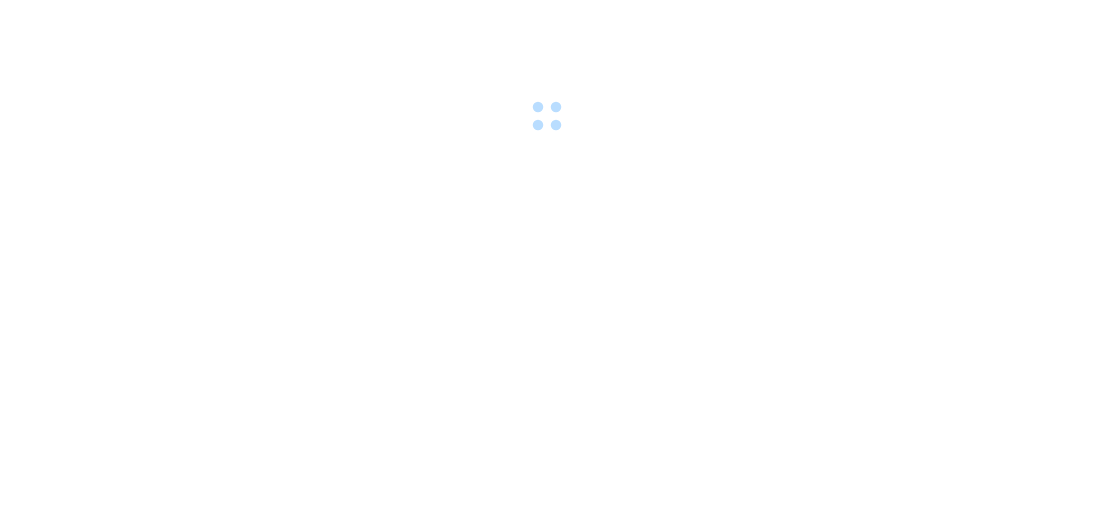 scroll, scrollTop: 0, scrollLeft: 0, axis: both 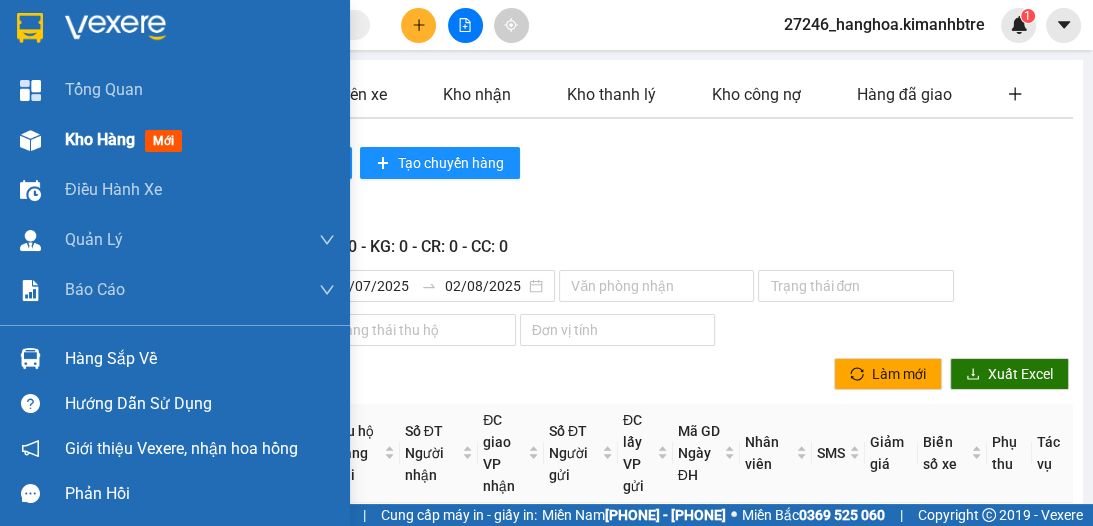 click on "Kho hàng" at bounding box center [100, 139] 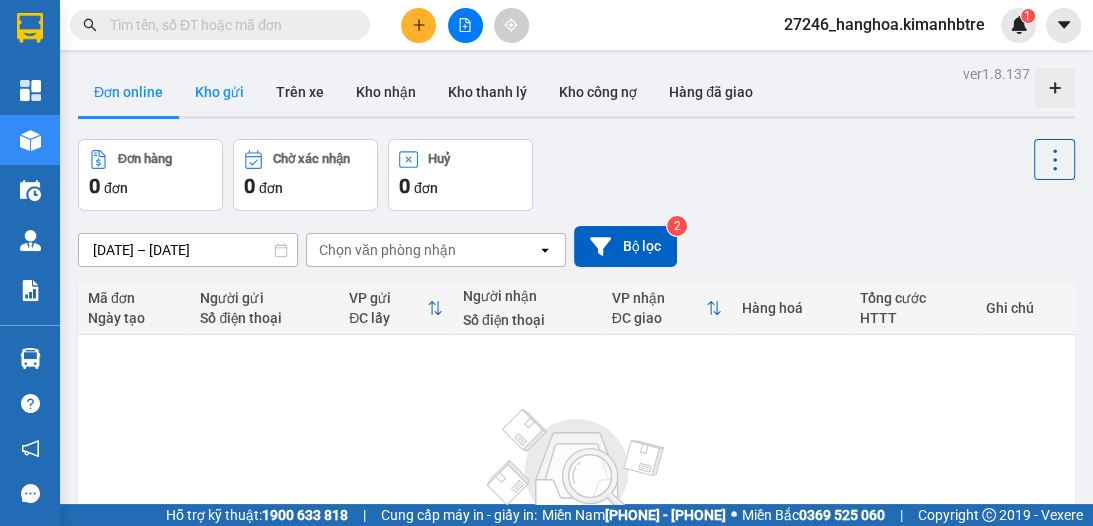 click on "Kho gửi" at bounding box center (219, 92) 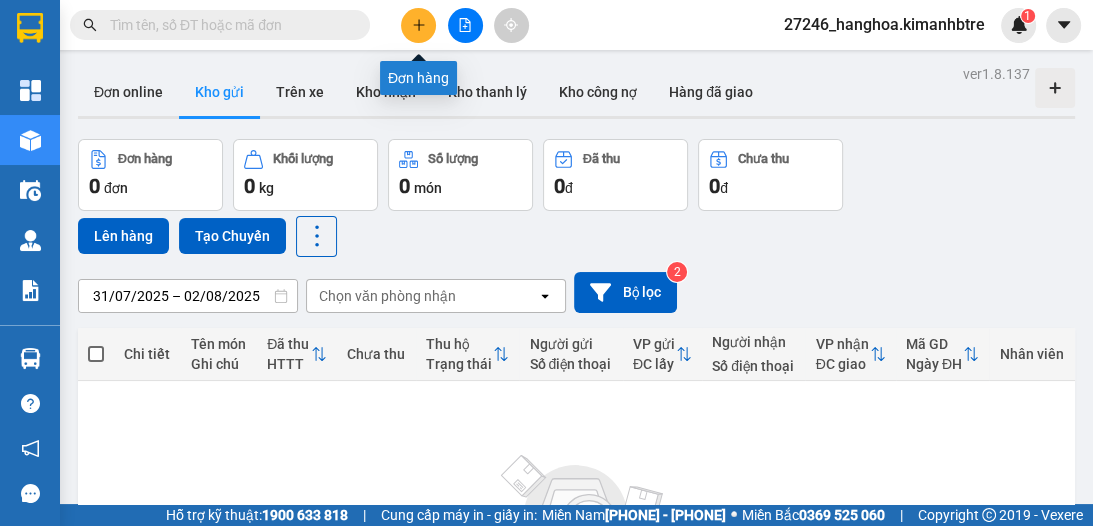 click 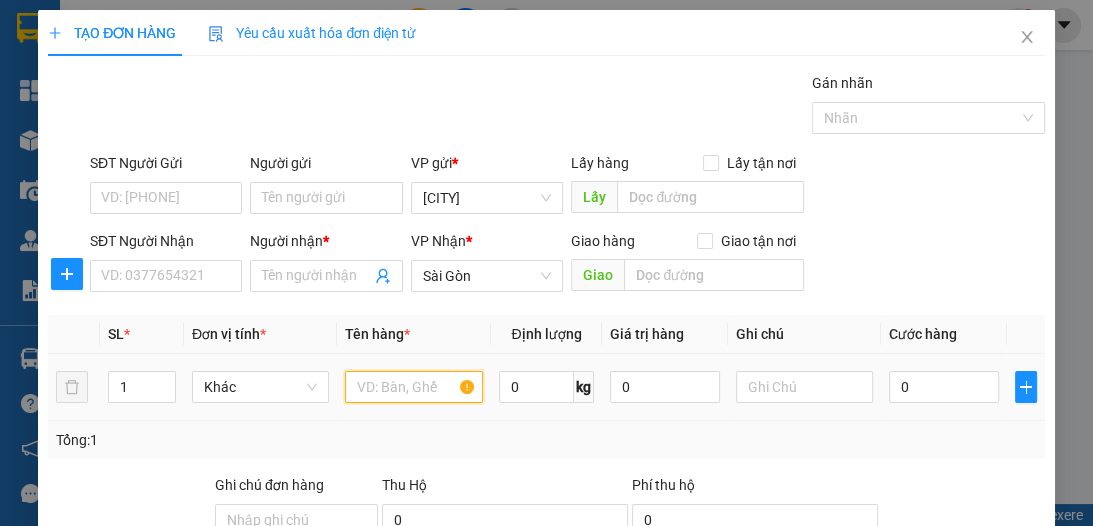 click at bounding box center (413, 387) 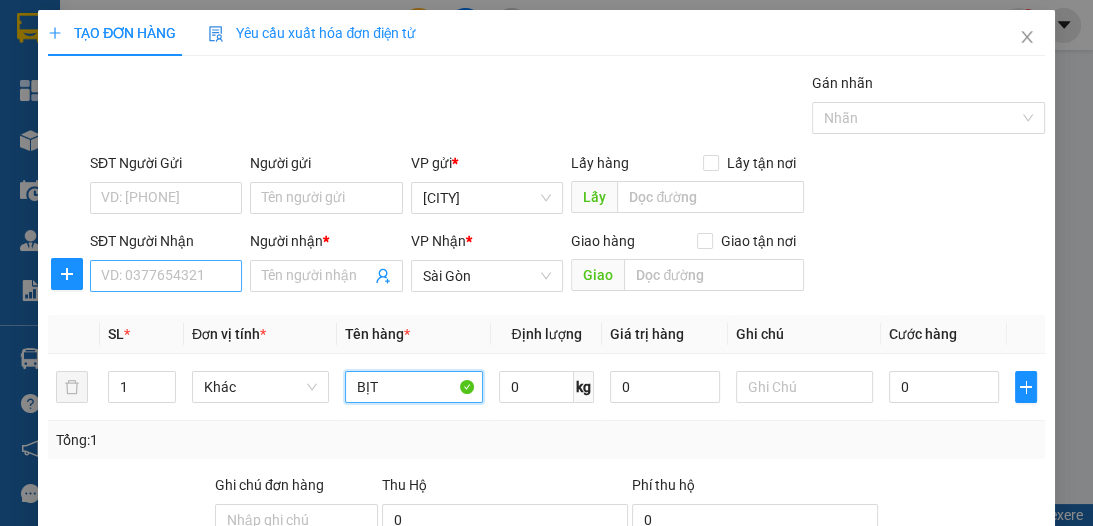 type on "BỊT" 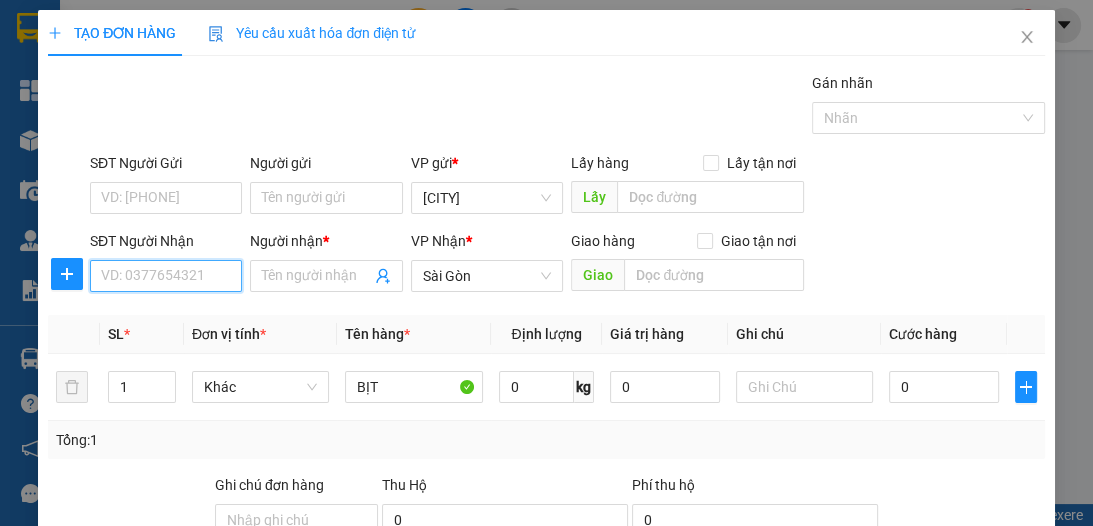 click on "SĐT Người Nhận" at bounding box center [166, 276] 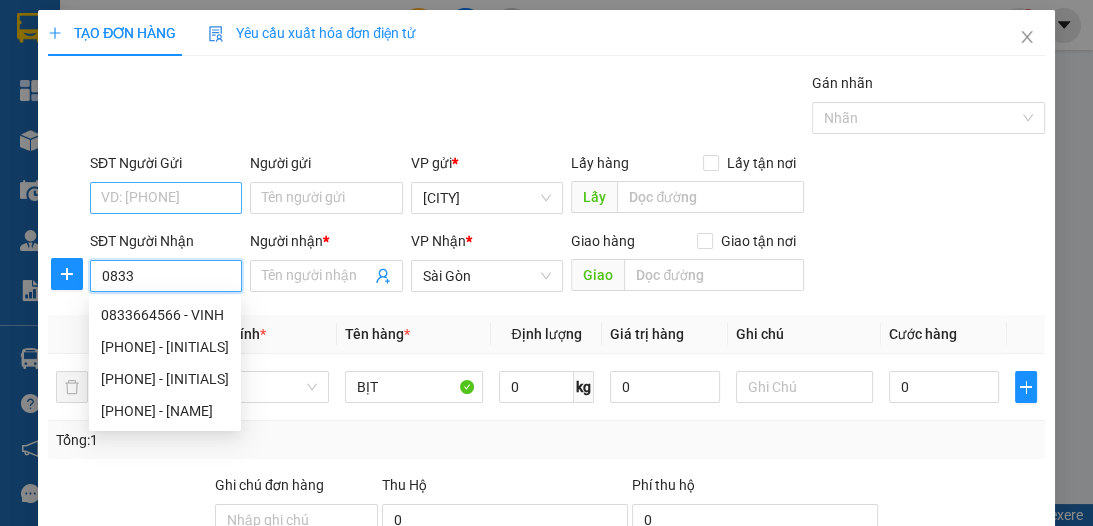 type on "0833" 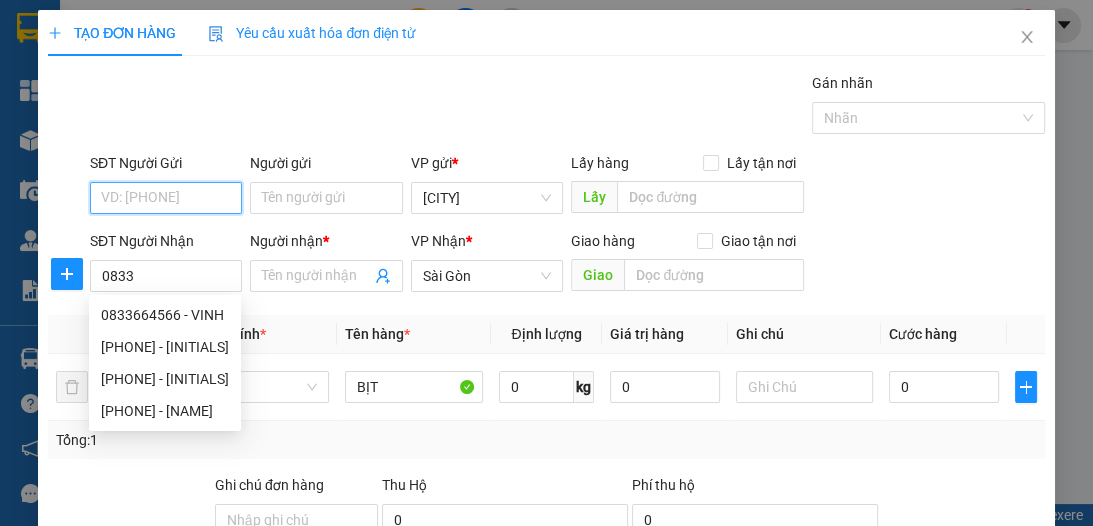 click on "SĐT Người Gửi" at bounding box center [166, 198] 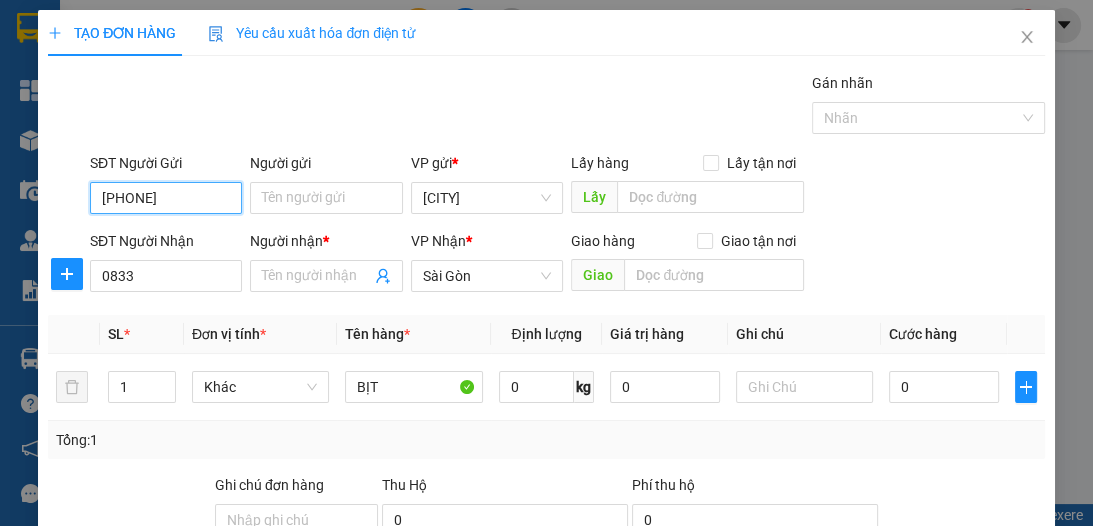 type on "0833035448" 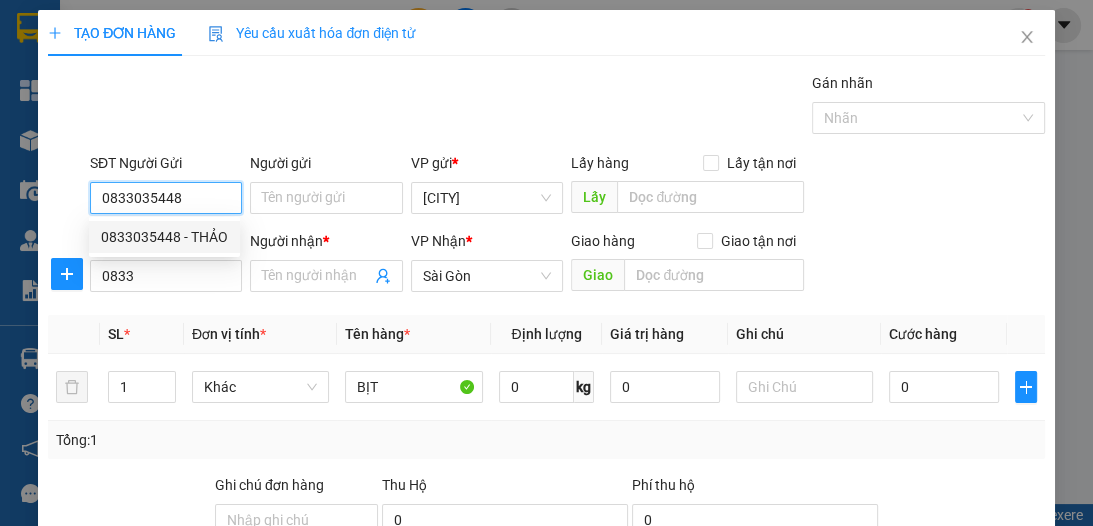 click on "0833035448 - THẢO" at bounding box center (164, 237) 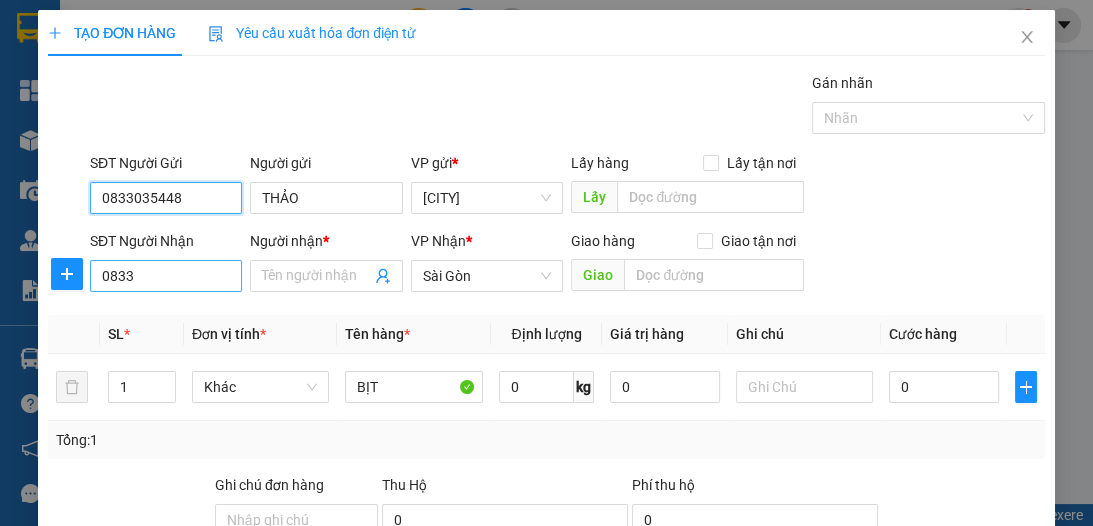 type on "0833035448" 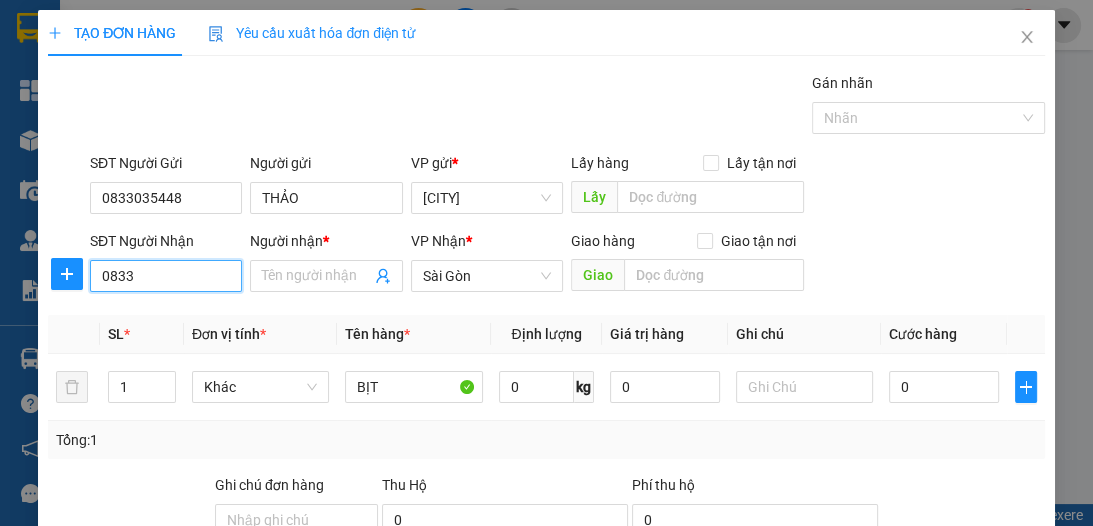 click on "0833" at bounding box center [166, 276] 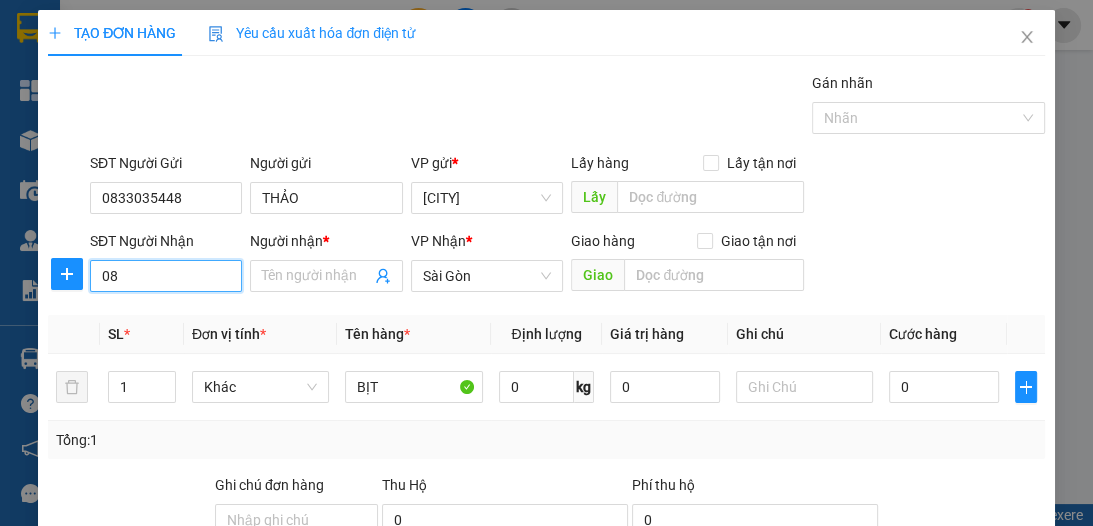type on "0" 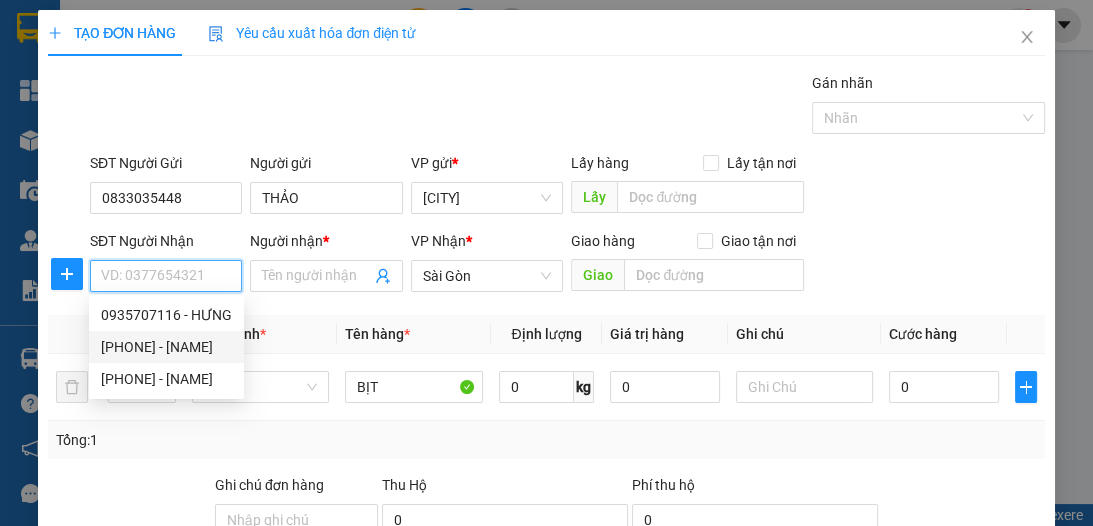 click on "[PHONE] - [NAME]" at bounding box center [166, 347] 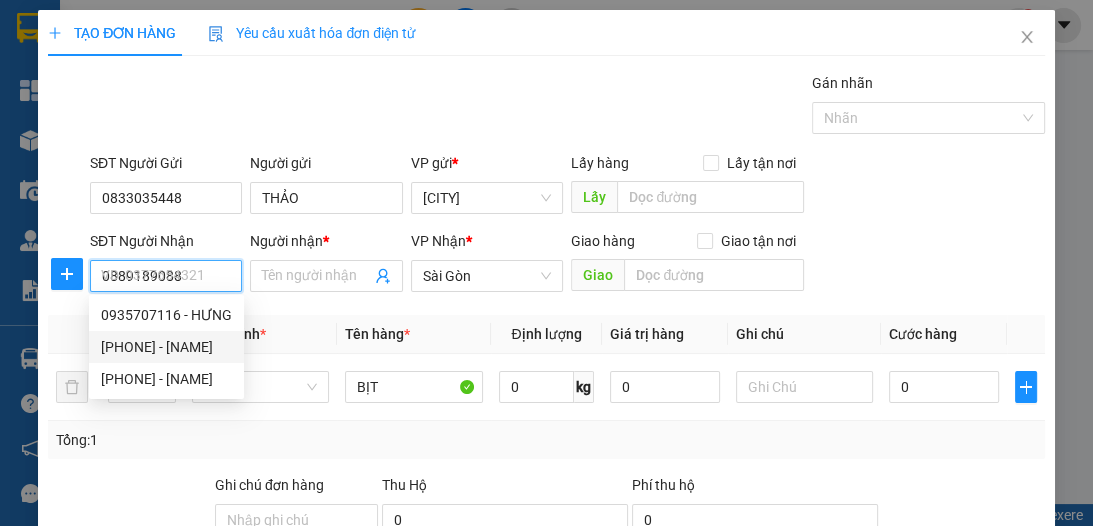 type on "[NAME]" 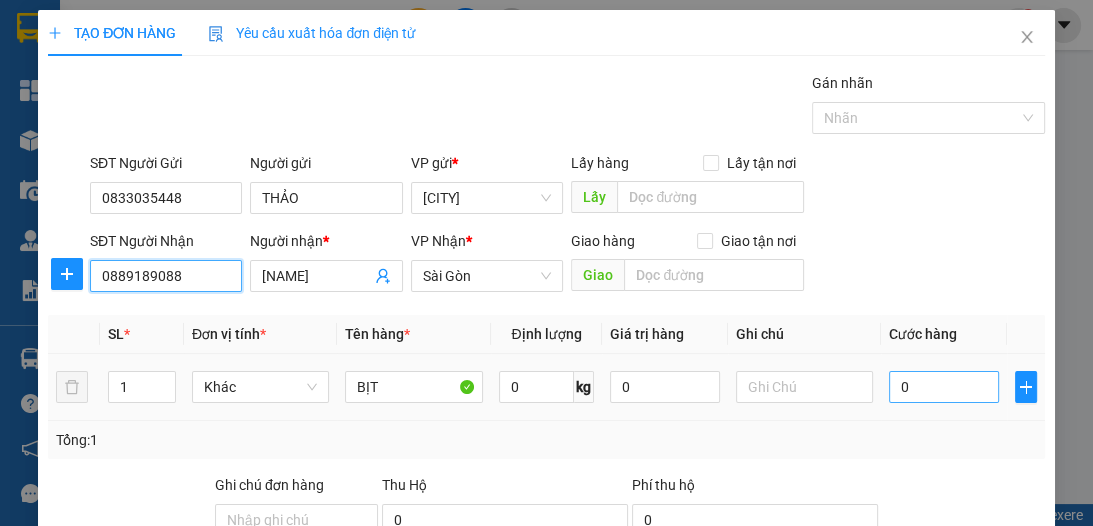 type on "0889189088" 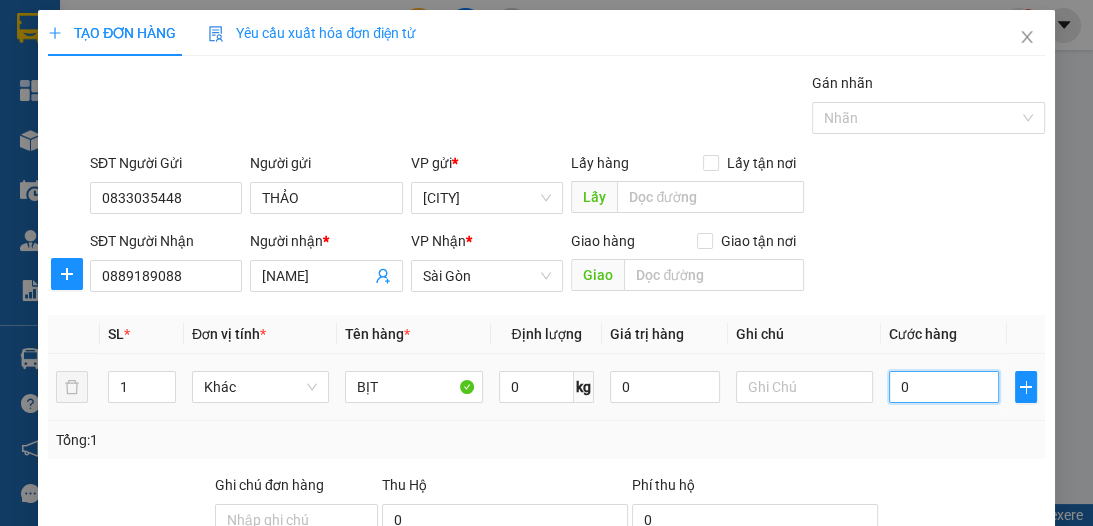 click on "0" at bounding box center (944, 387) 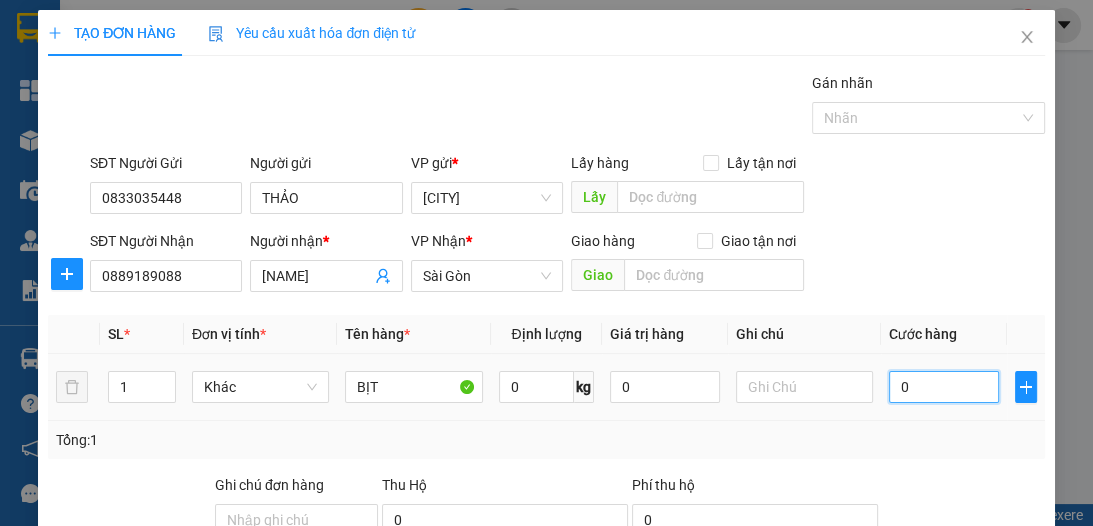 type on "3" 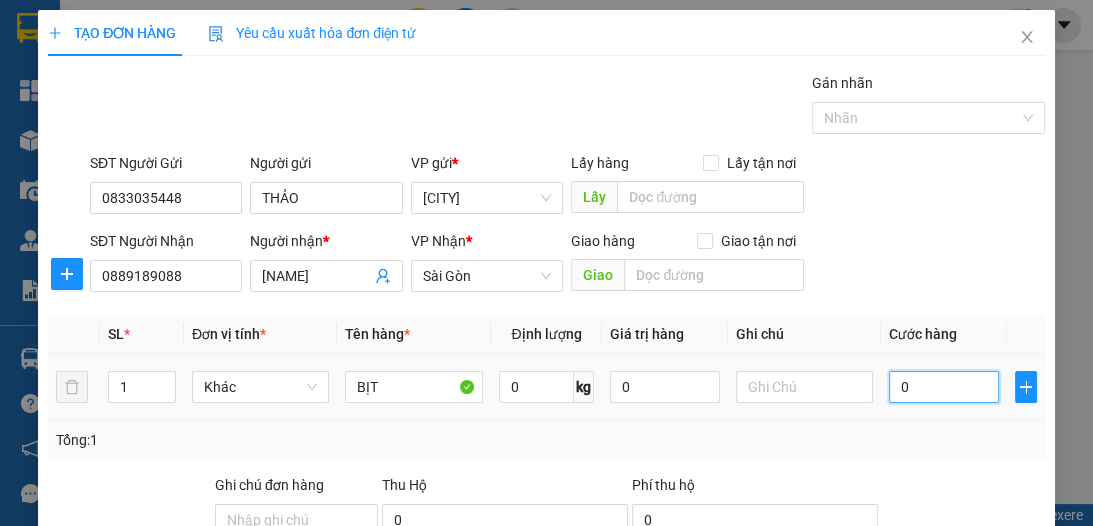 type on "3" 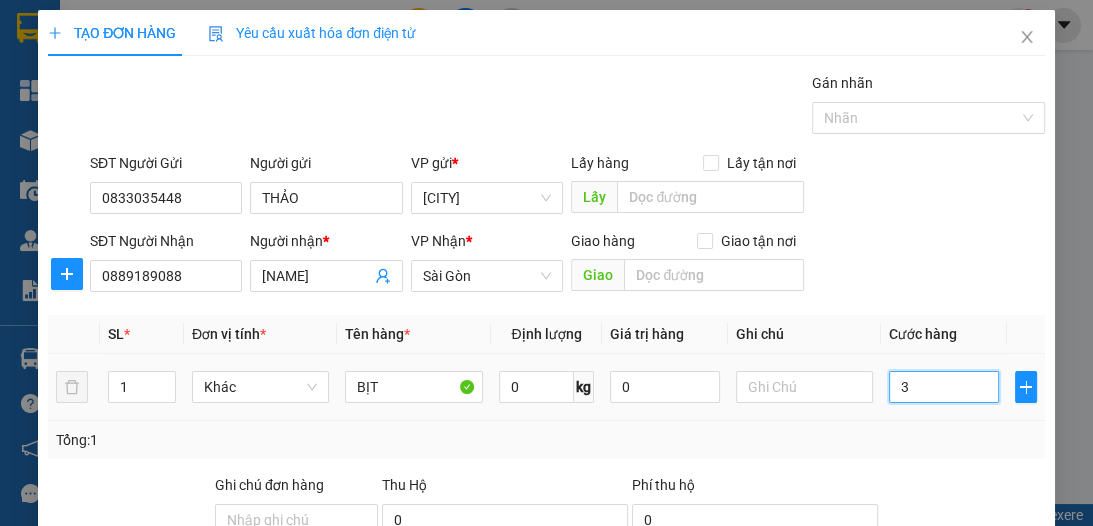 type on "30" 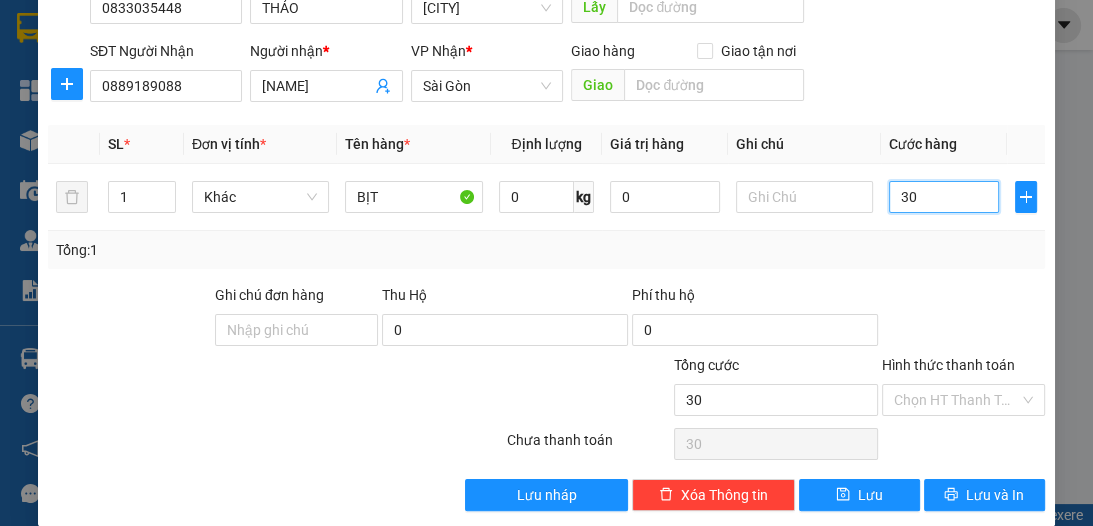 scroll, scrollTop: 212, scrollLeft: 0, axis: vertical 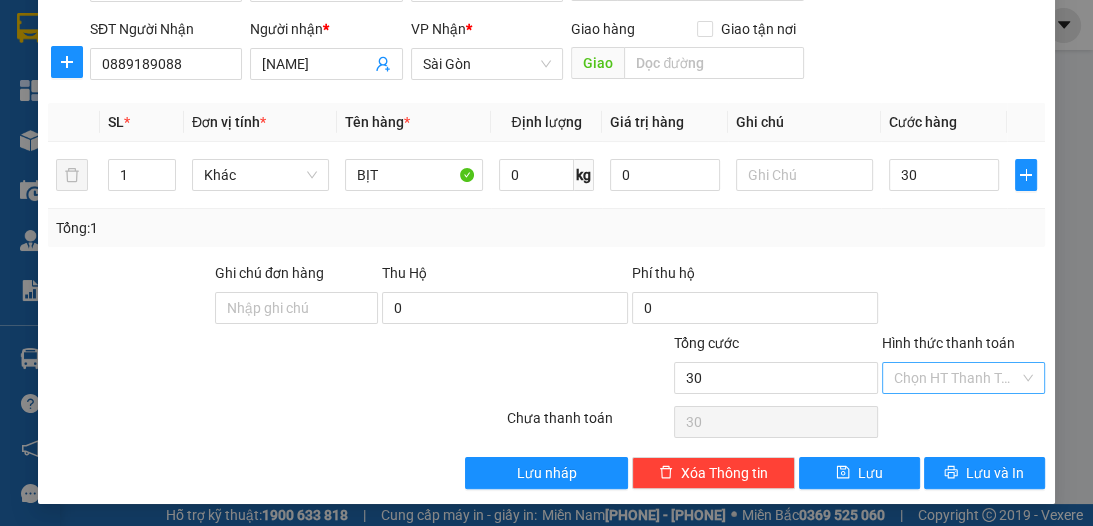 click on "Hình thức thanh toán" at bounding box center (956, 378) 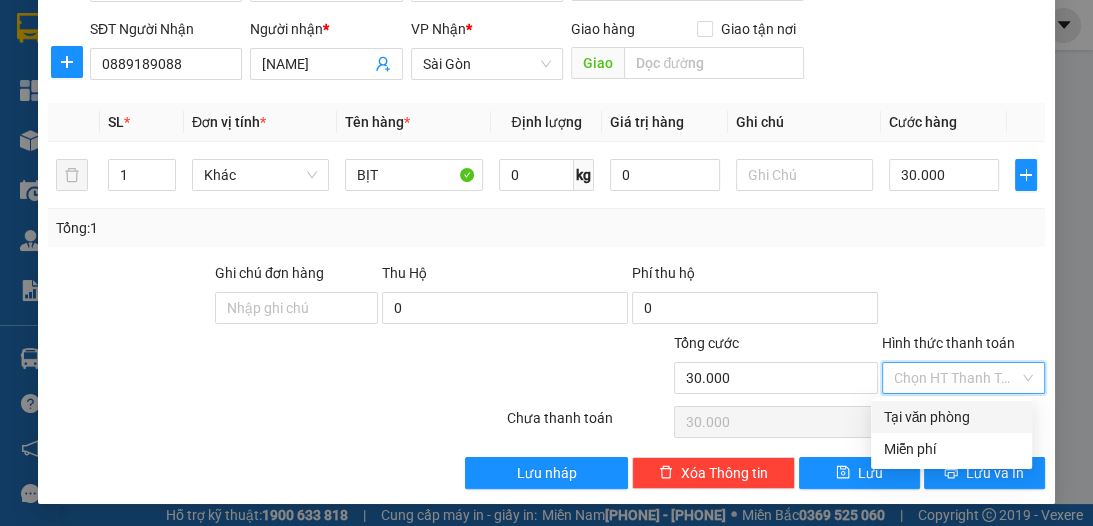 click on "Tại văn phòng" at bounding box center [951, 417] 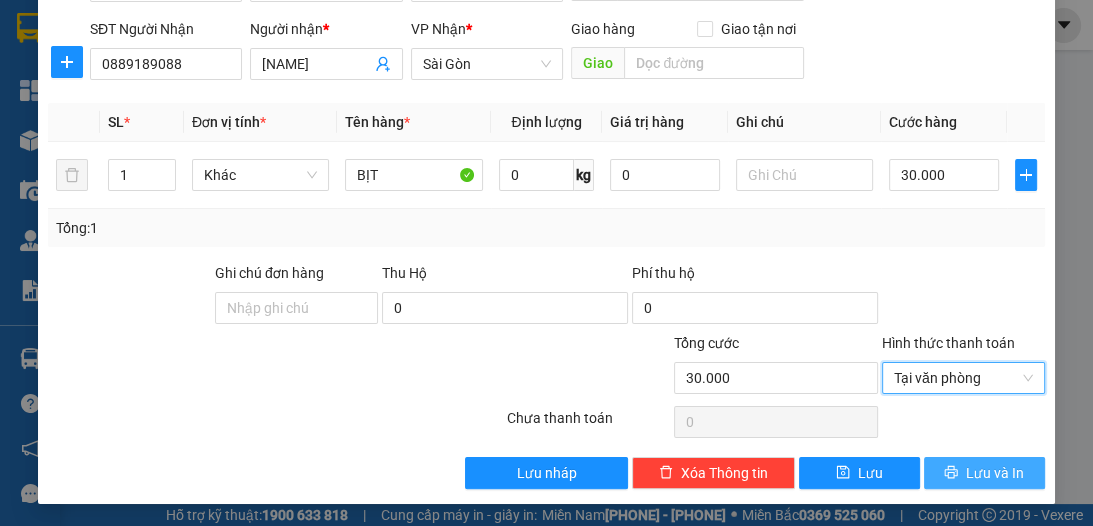 click on "Lưu và In" at bounding box center (984, 473) 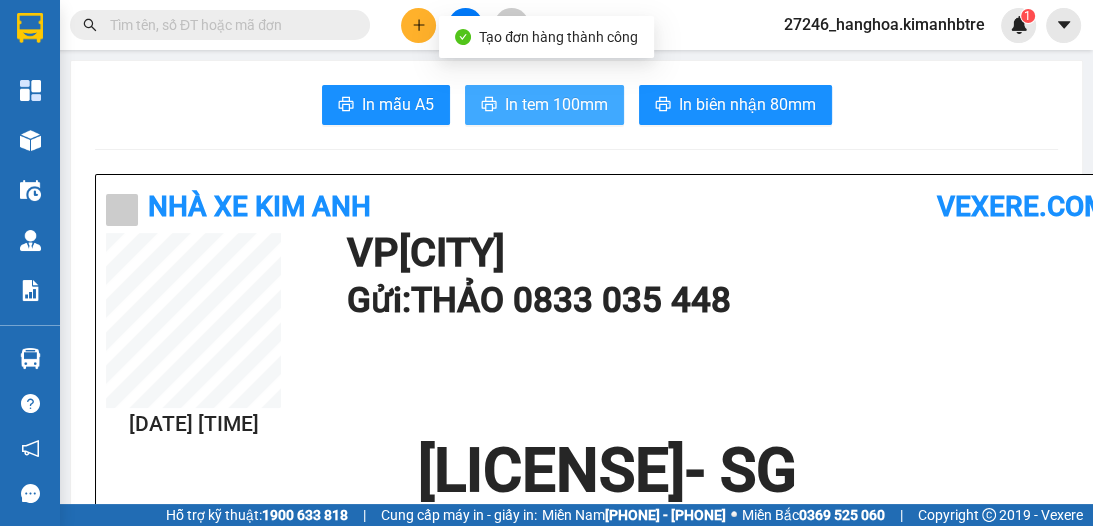 click on "In tem 100mm" at bounding box center (556, 104) 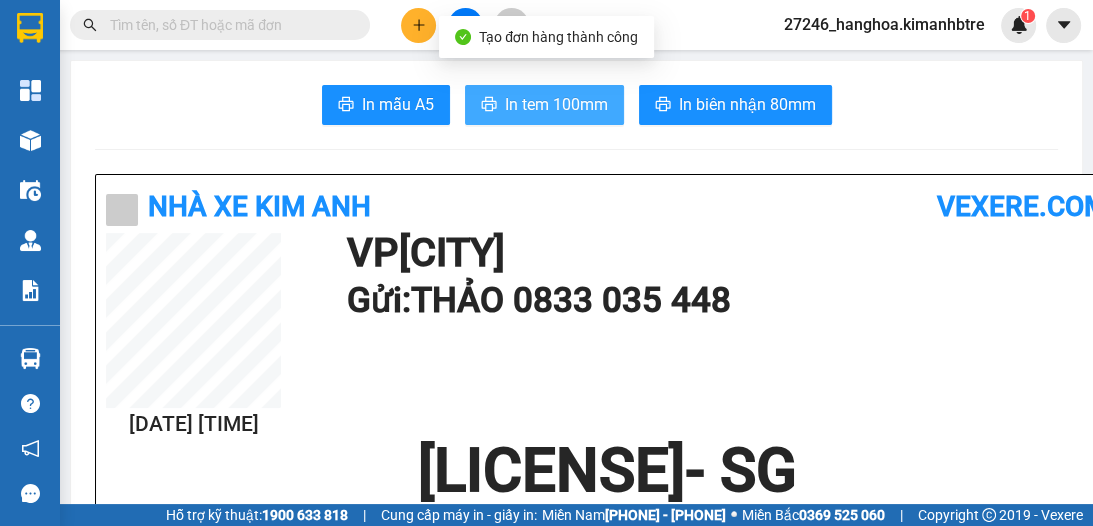 scroll, scrollTop: 0, scrollLeft: 0, axis: both 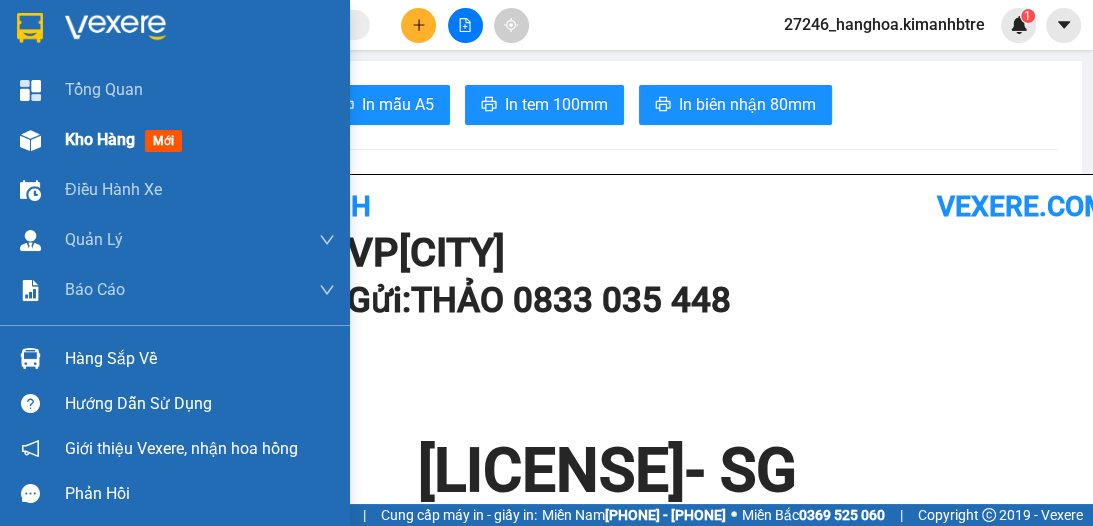 click on "Kho hàng mới" at bounding box center [175, 140] 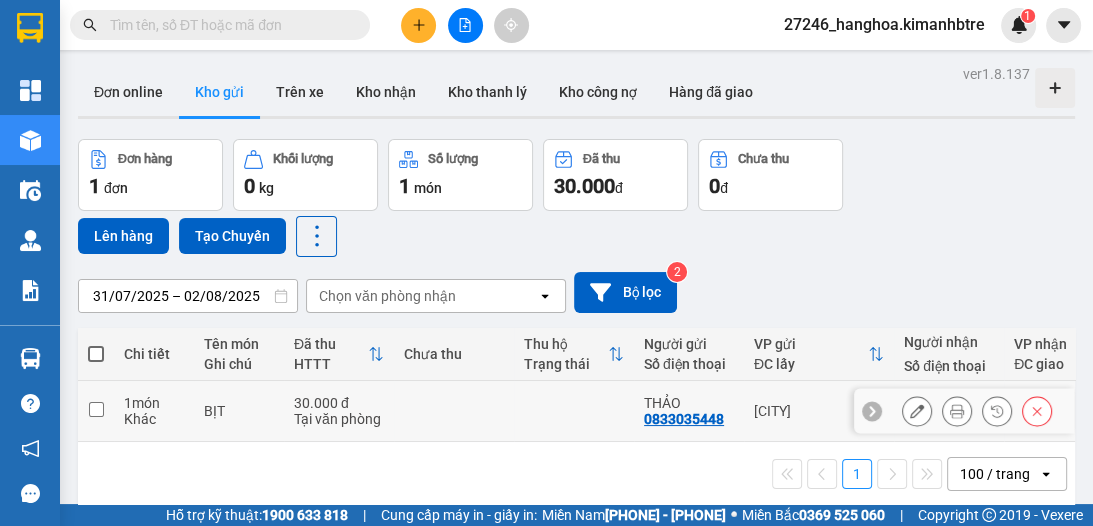 click 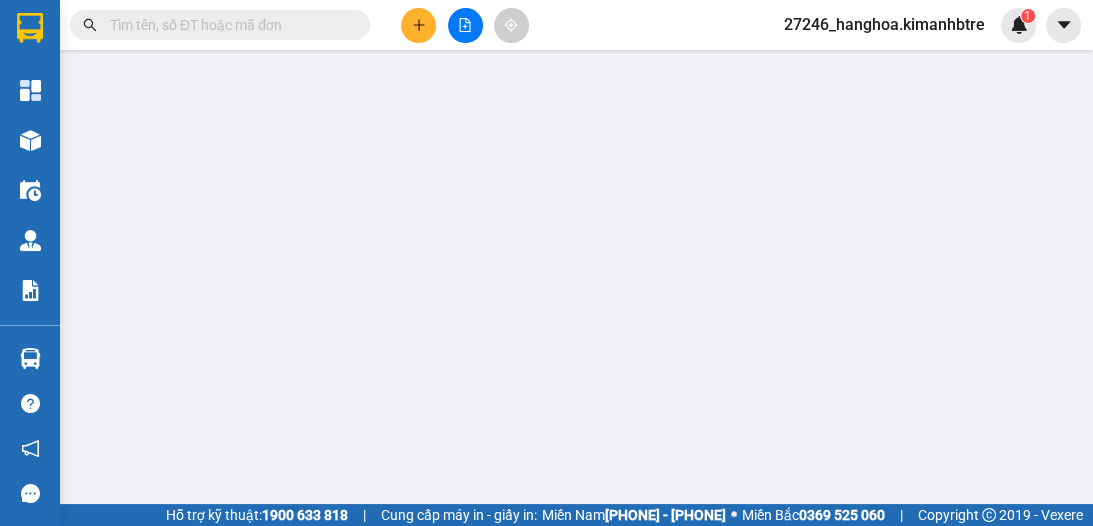 type on "0833035448" 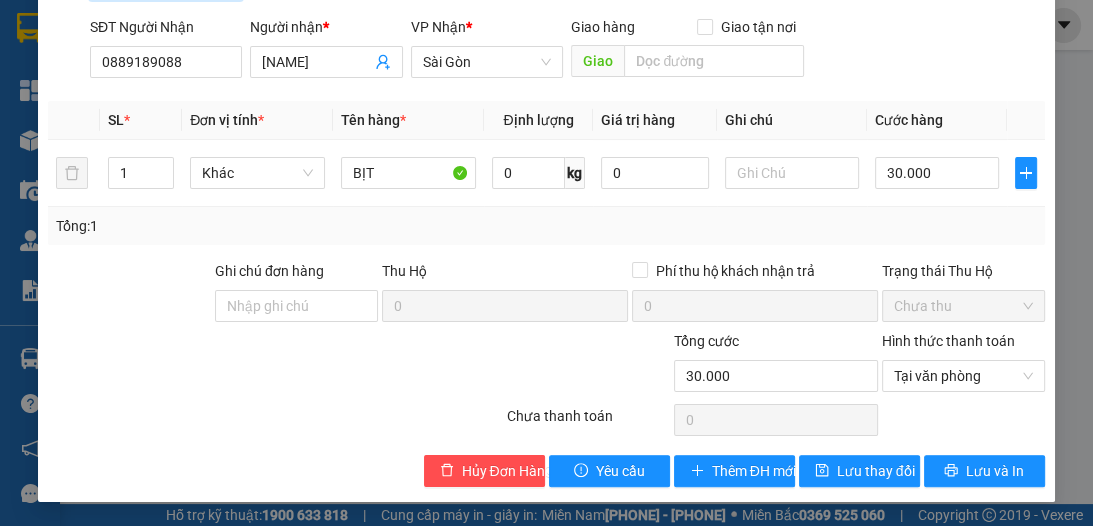 scroll, scrollTop: 261, scrollLeft: 0, axis: vertical 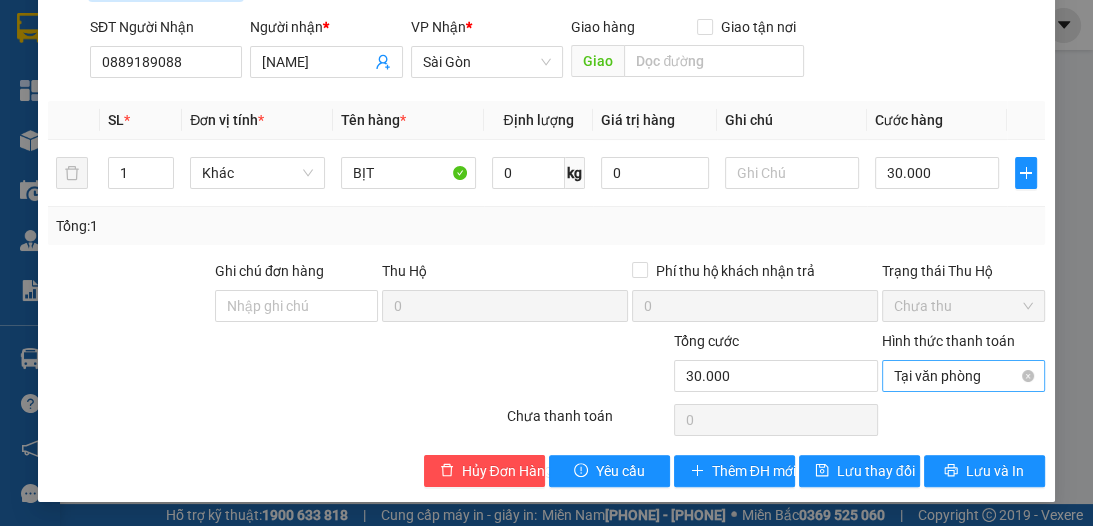 type on "30.000" 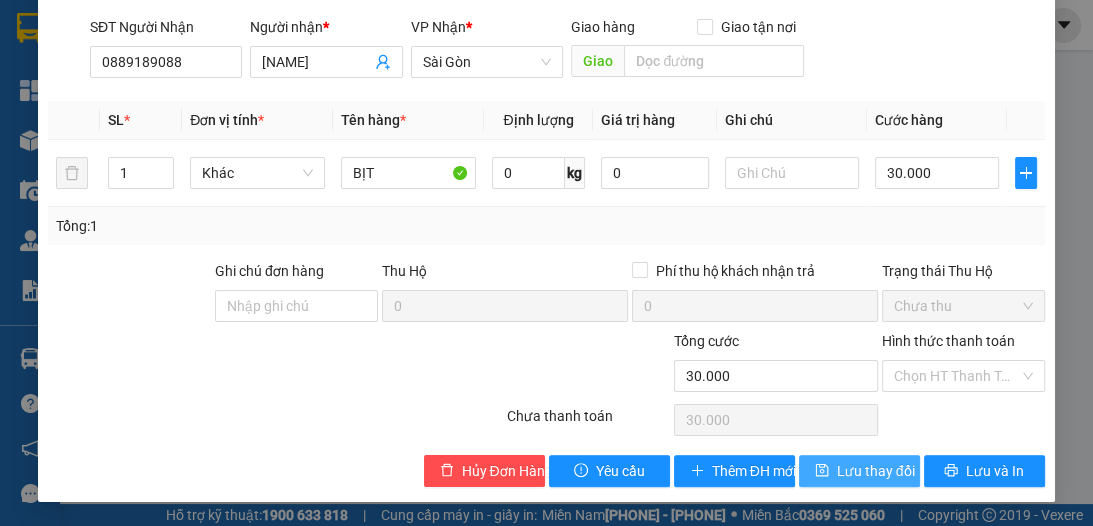 click on "Lưu thay đổi" at bounding box center [876, 471] 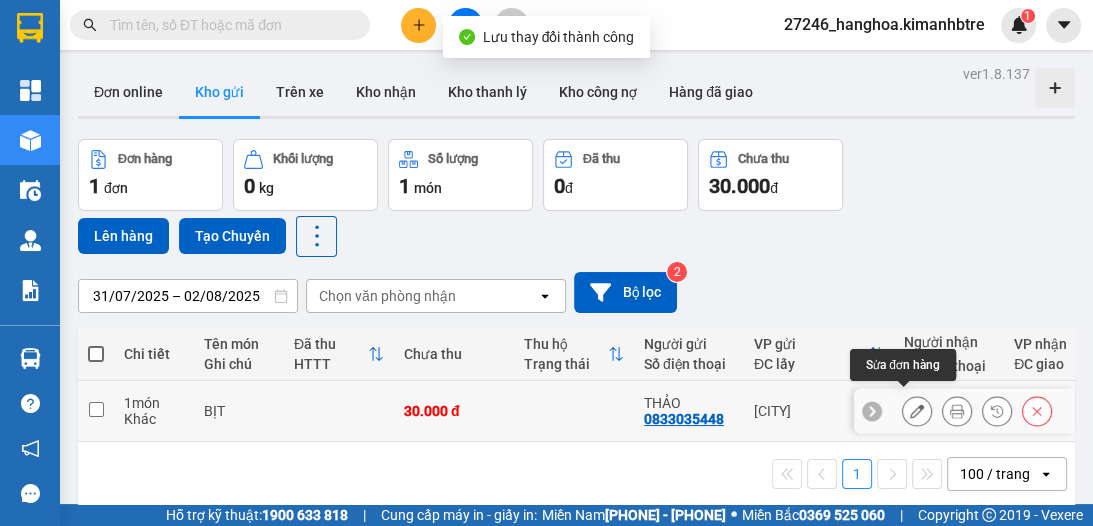 click 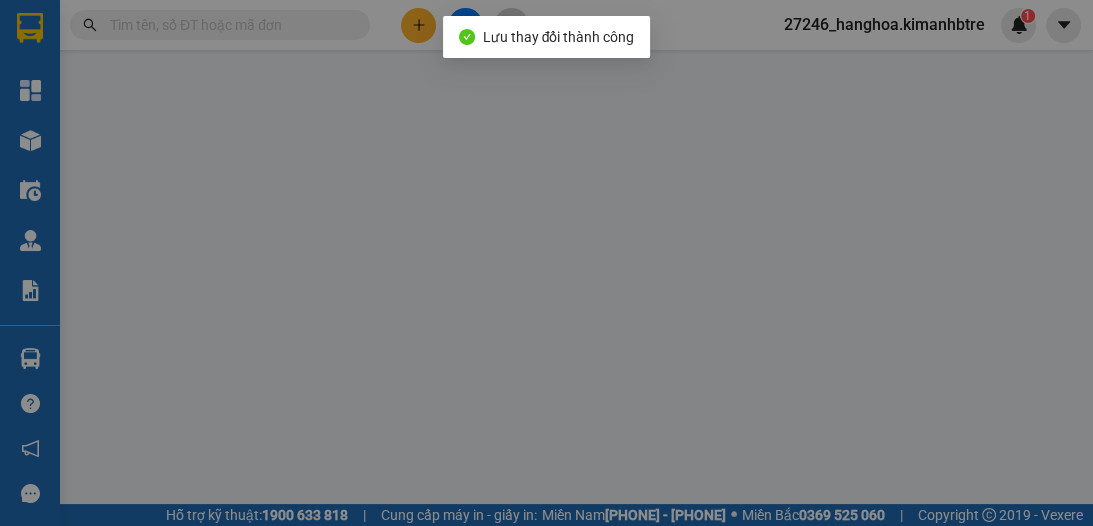 type on "0833035448" 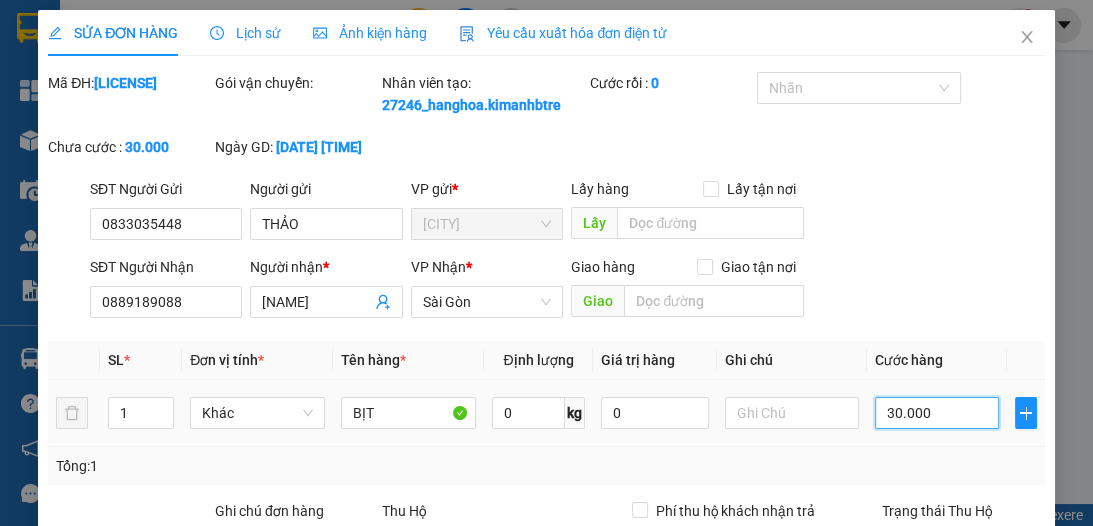 click on "30.000" at bounding box center (937, 413) 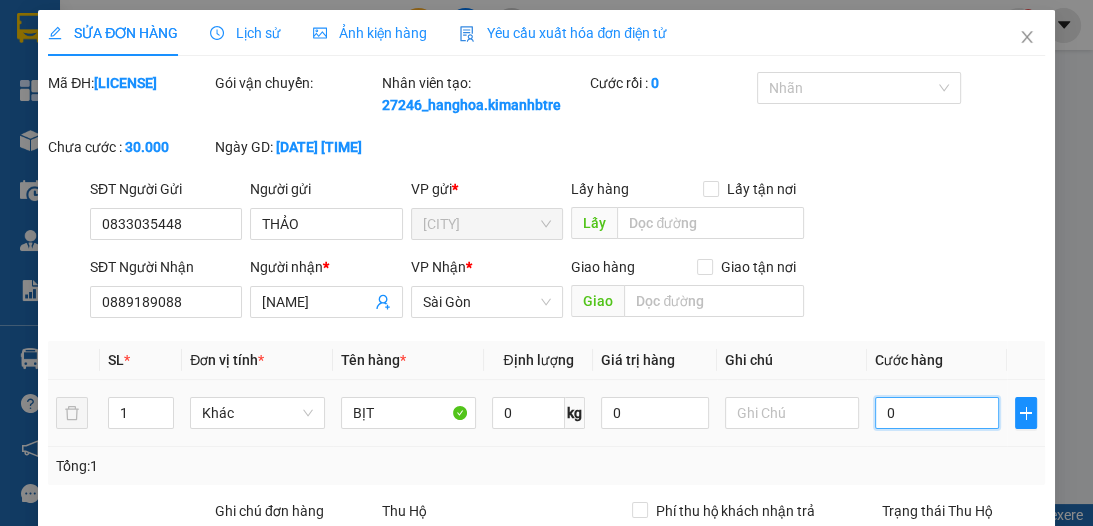 type on "0" 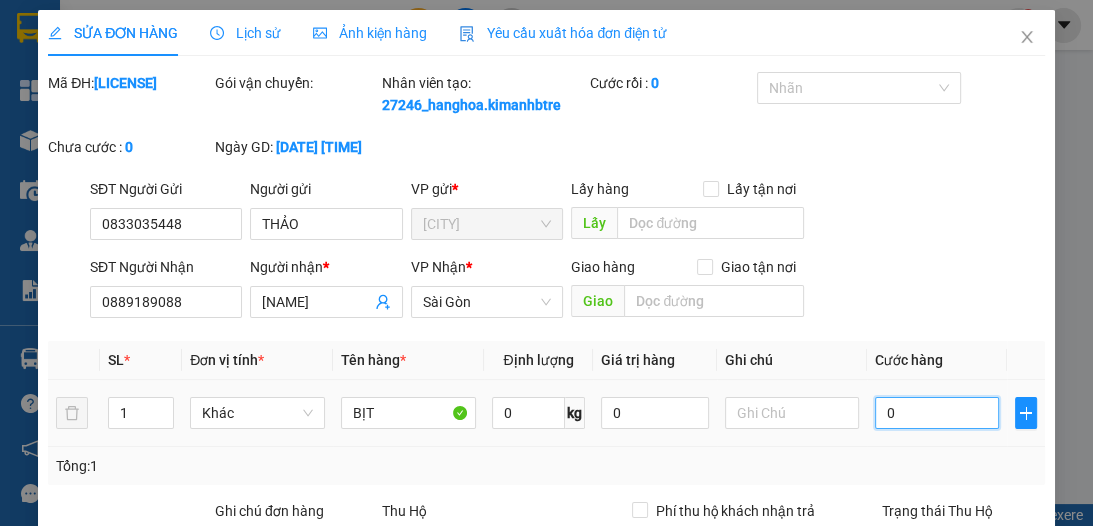 type on "02" 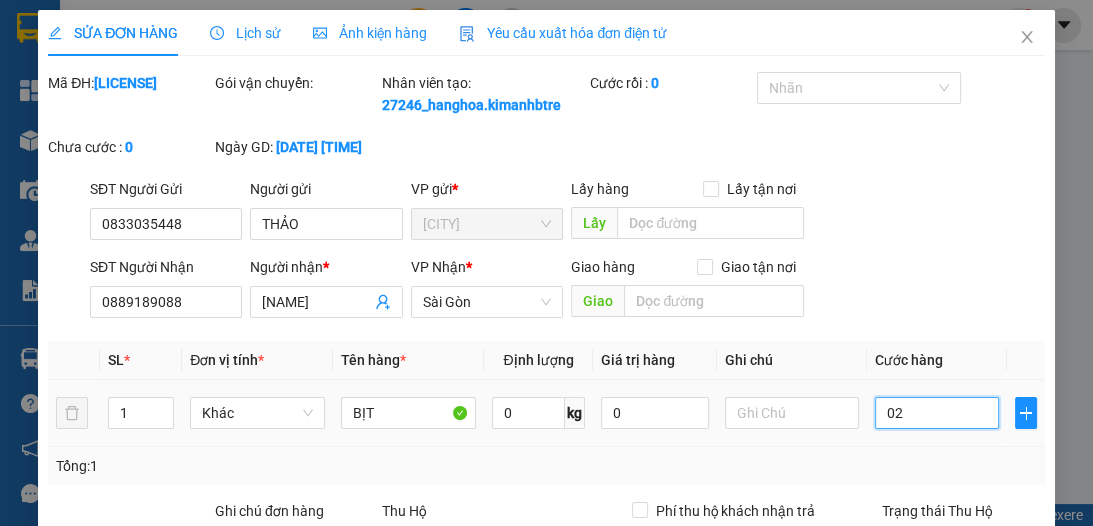 type on "2" 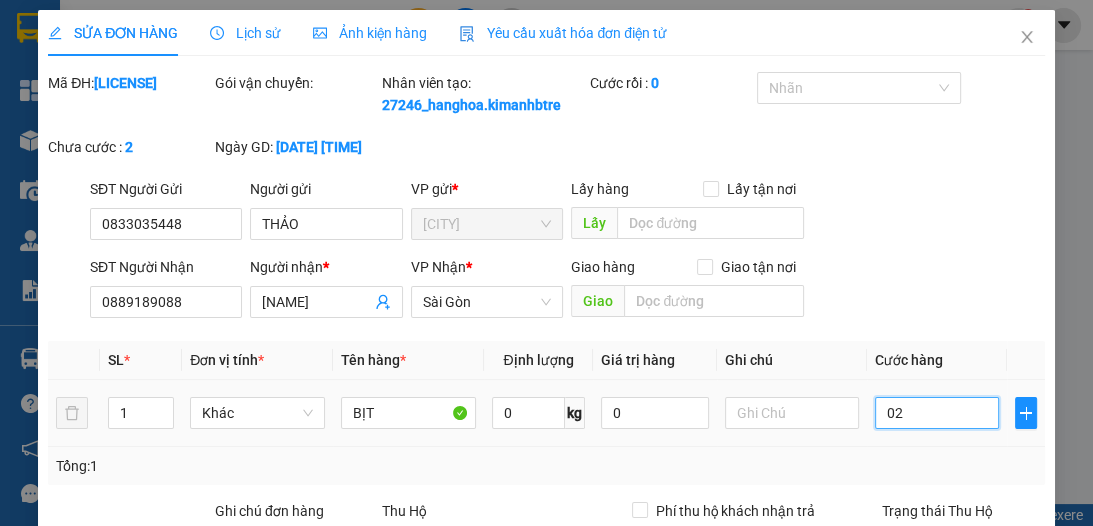 type on "20" 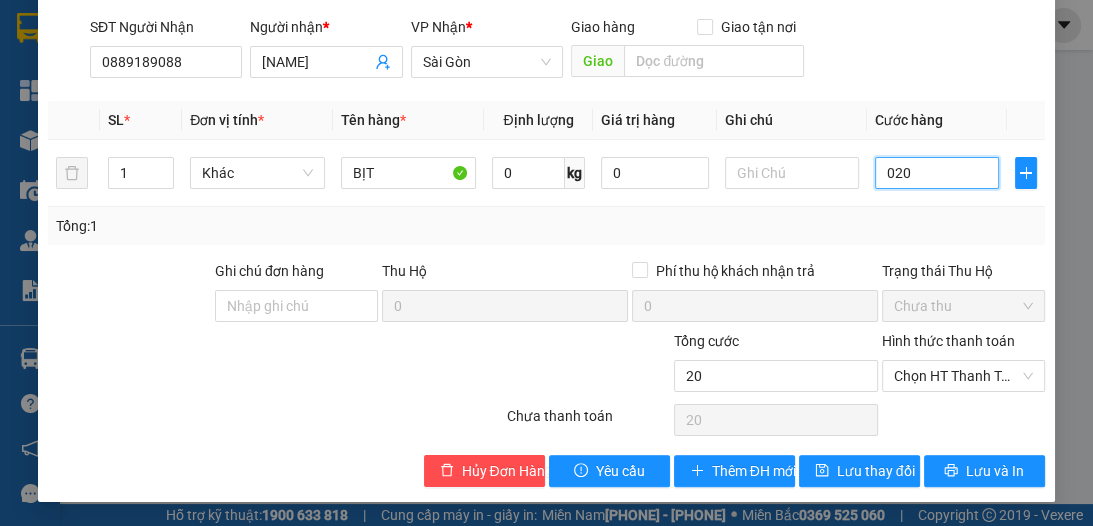 scroll, scrollTop: 261, scrollLeft: 0, axis: vertical 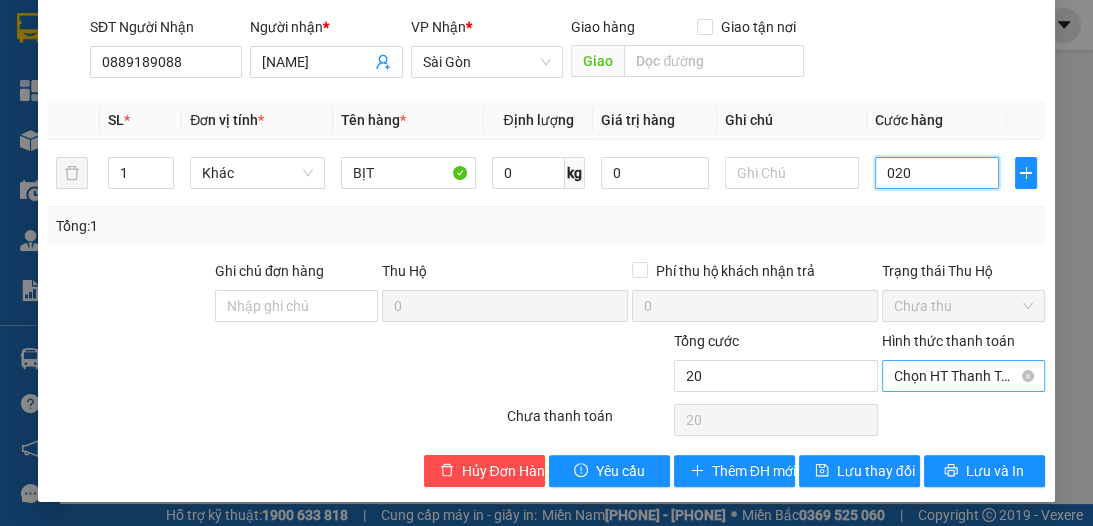 click on "Chọn HT Thanh Toán" at bounding box center [963, 376] 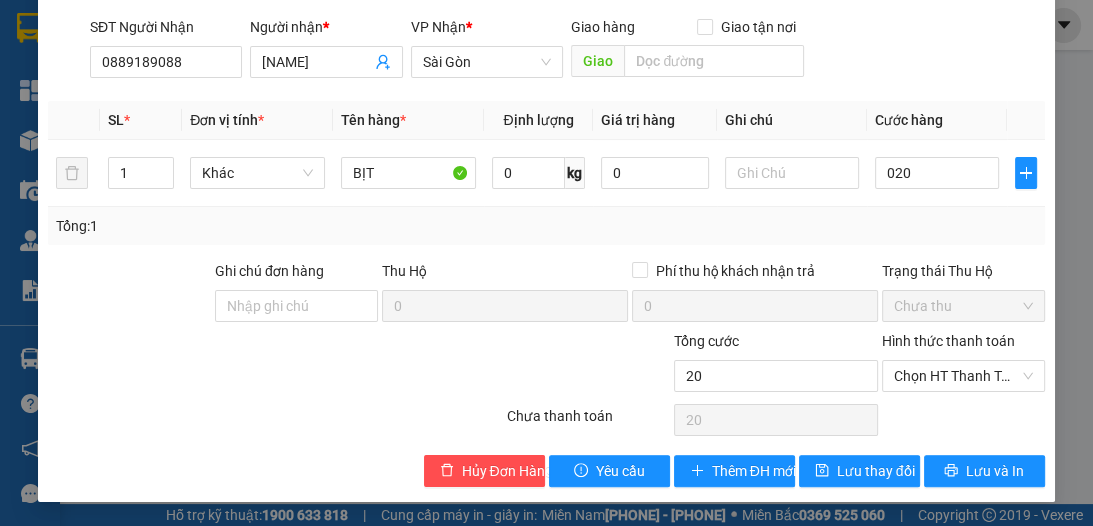 type on "20.000" 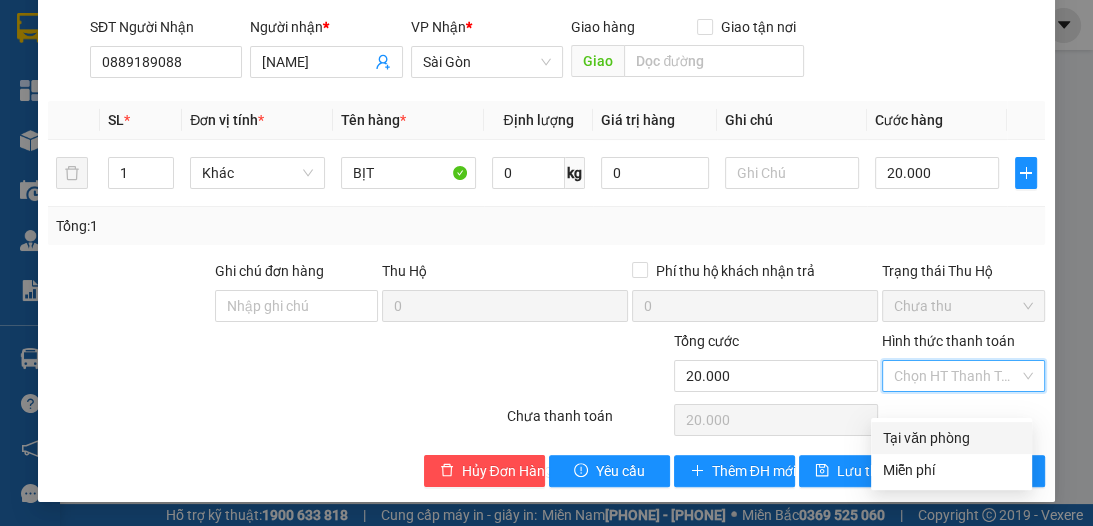 click on "Tại văn phòng" at bounding box center (951, 438) 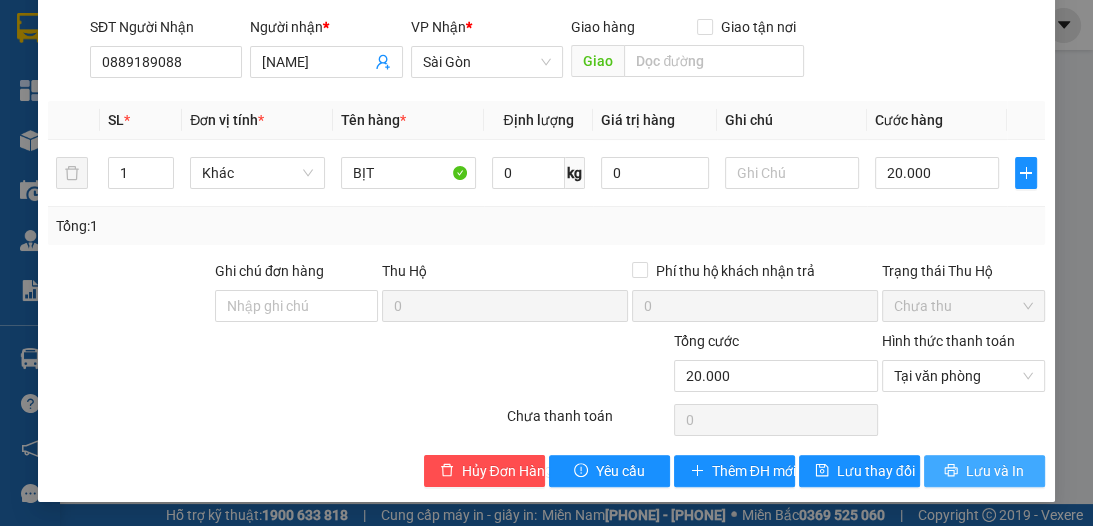 click 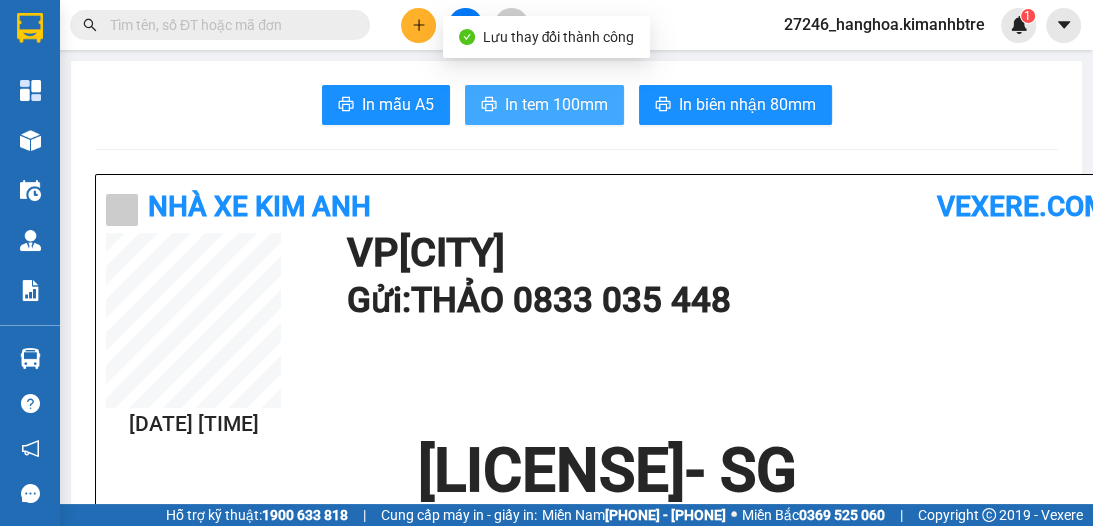 click on "In tem 100mm" at bounding box center [556, 104] 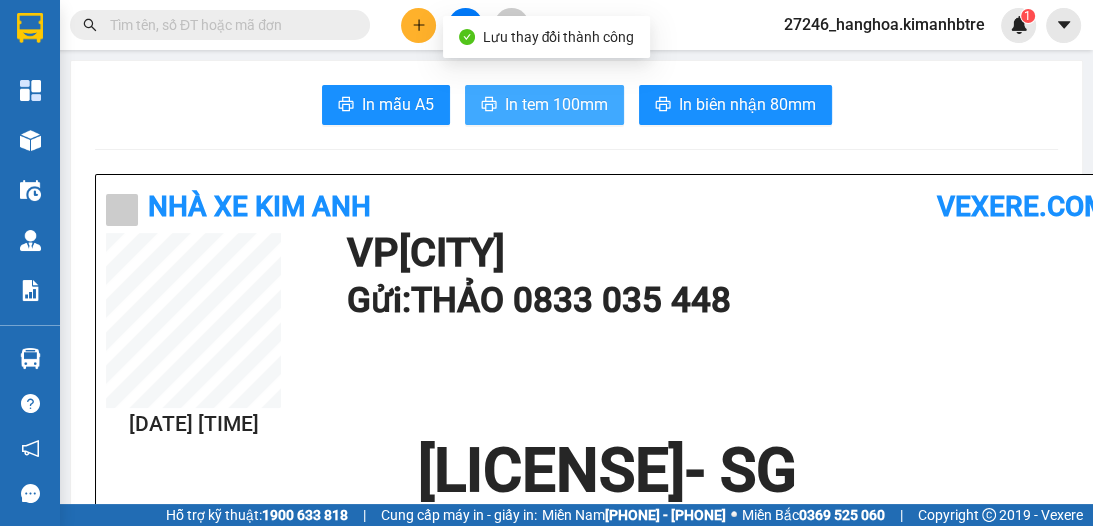 scroll, scrollTop: 0, scrollLeft: 0, axis: both 